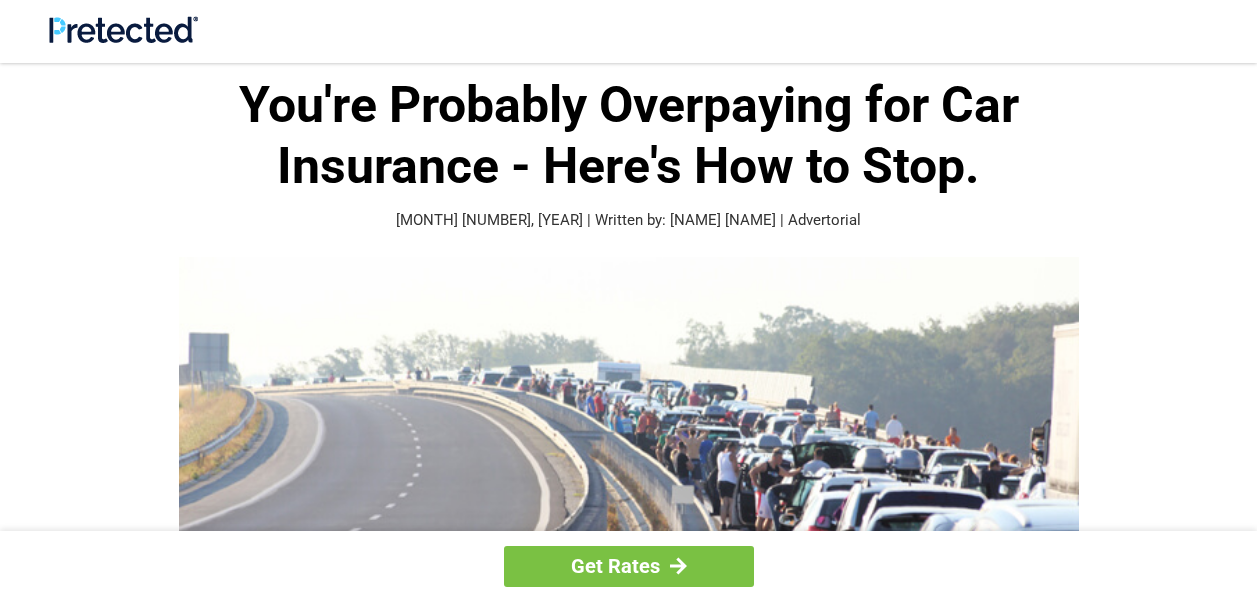 scroll, scrollTop: 0, scrollLeft: 0, axis: both 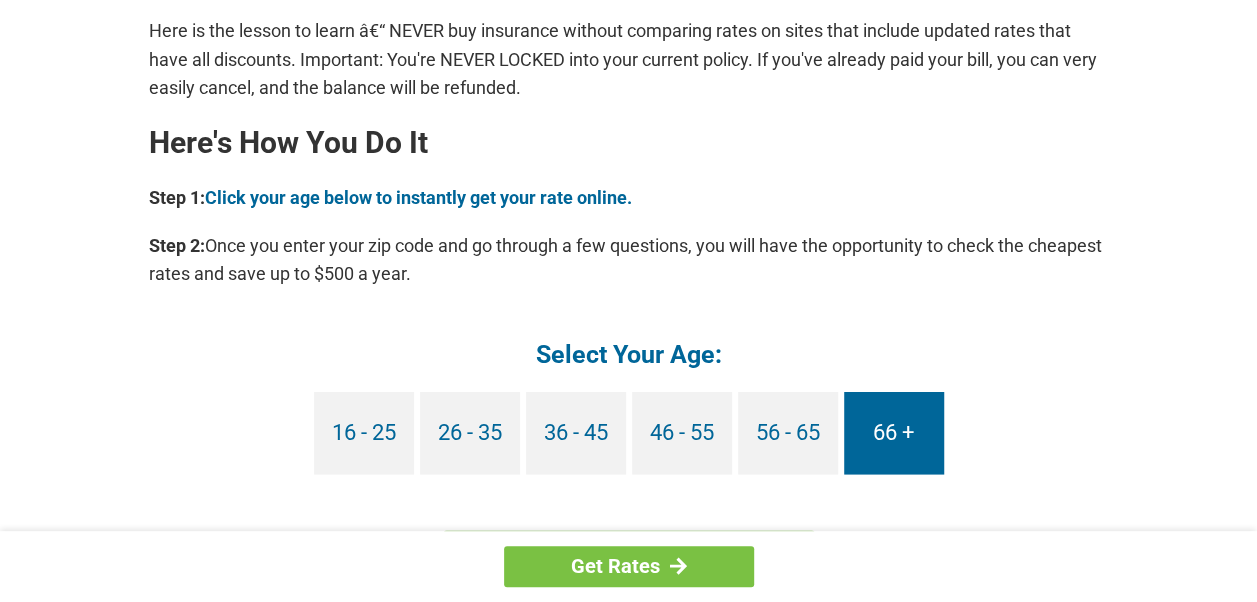 click on "66 +" at bounding box center (894, 432) 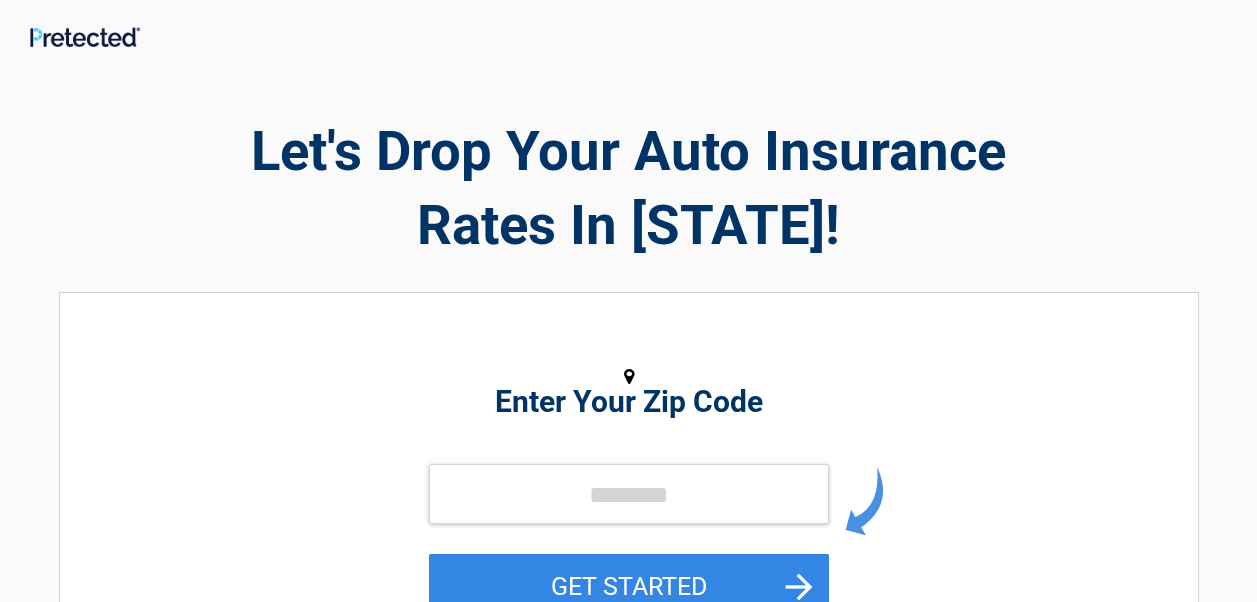 scroll, scrollTop: 0, scrollLeft: 0, axis: both 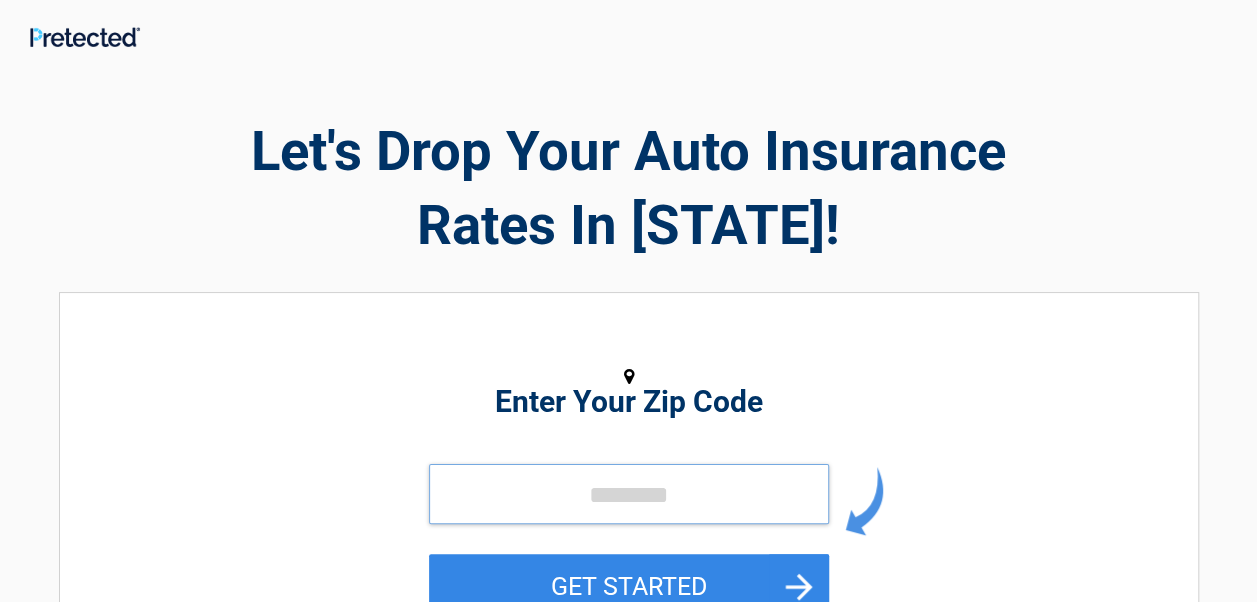click at bounding box center [629, 494] 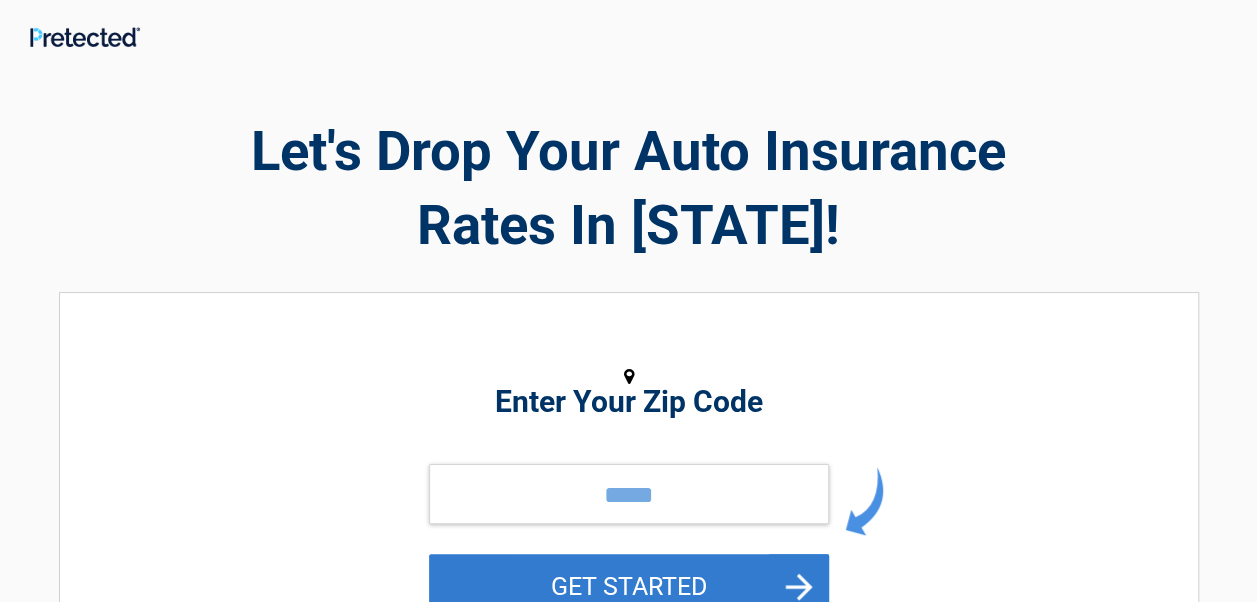 click on "GET STARTED" at bounding box center [629, 586] 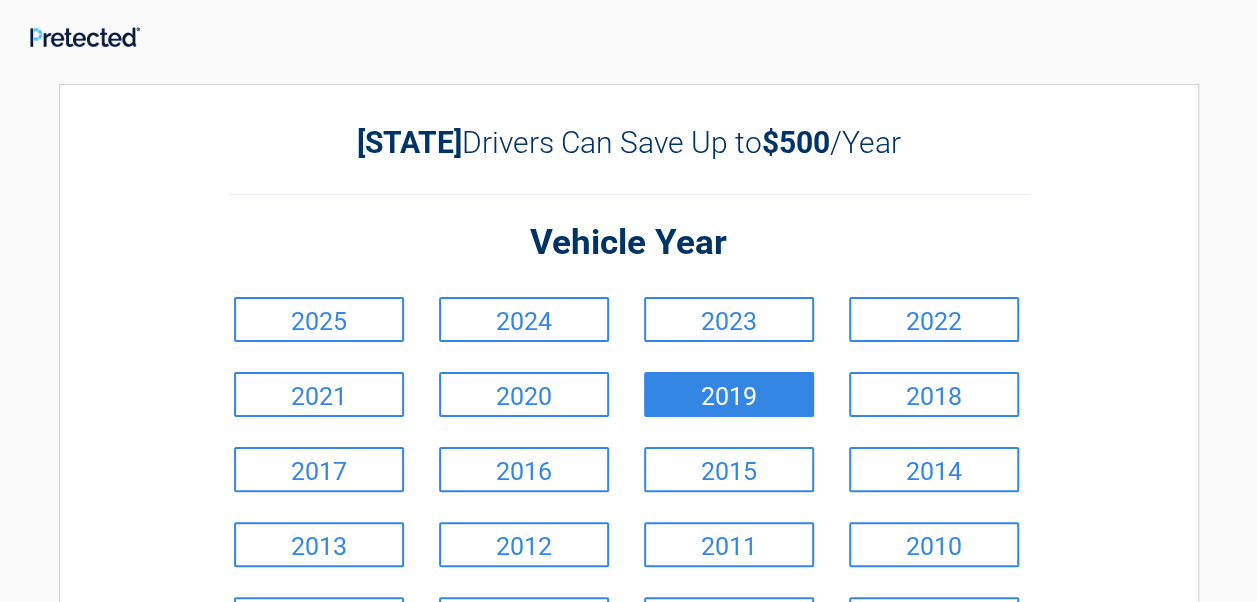 click on "2019" at bounding box center [729, 394] 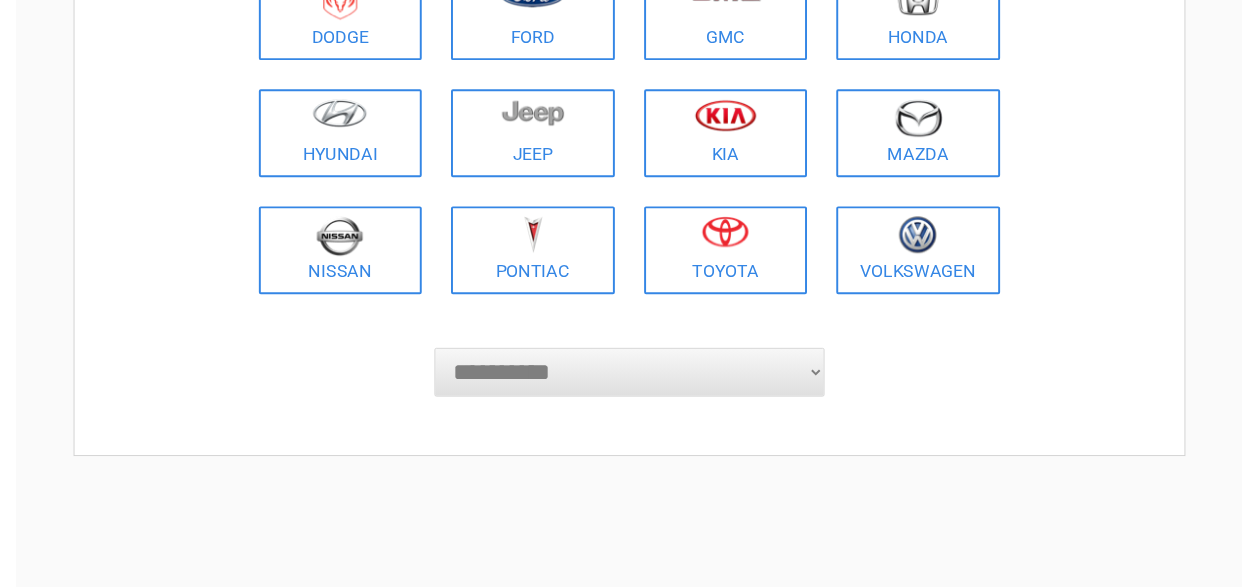 scroll, scrollTop: 429, scrollLeft: 0, axis: vertical 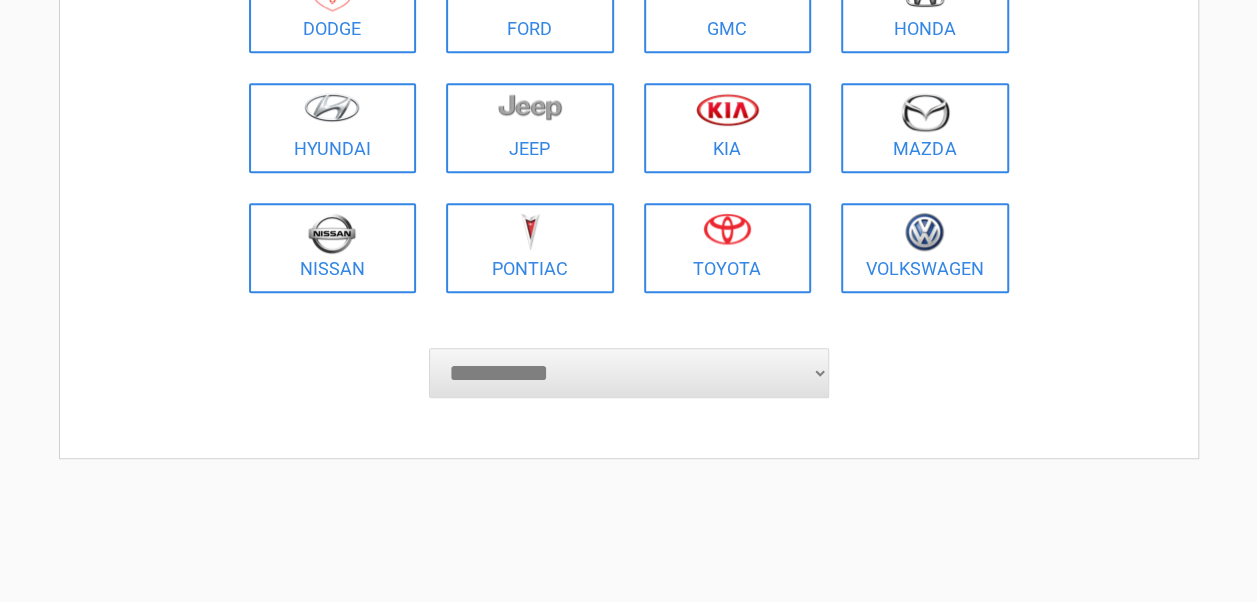 click on "**********" at bounding box center (629, 373) 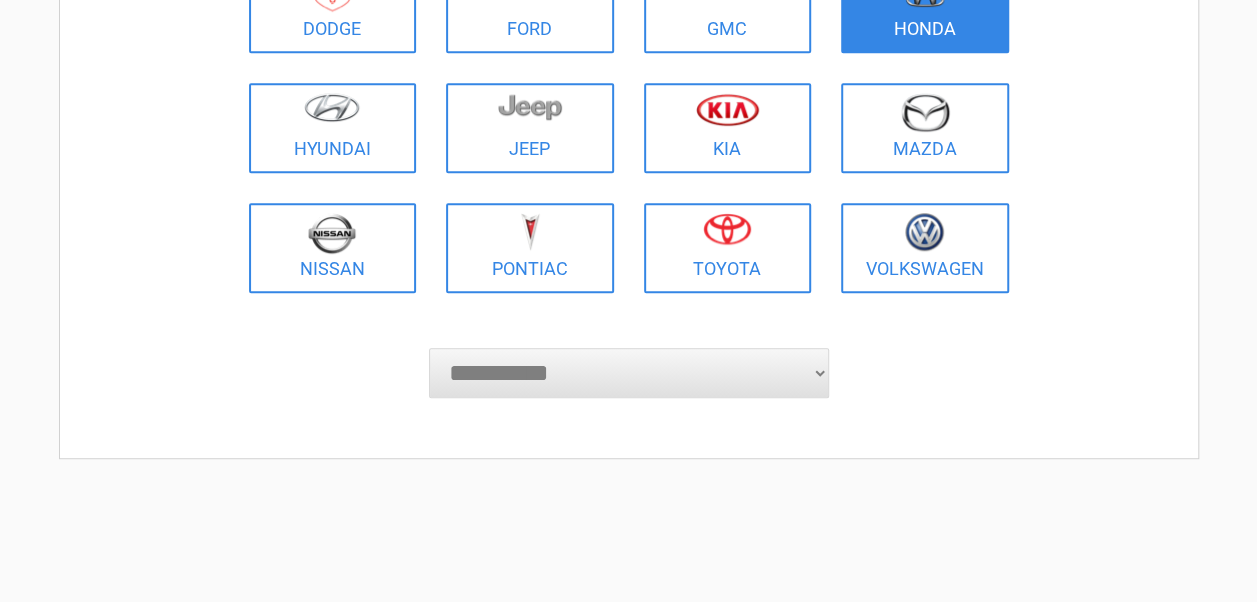 select on "******" 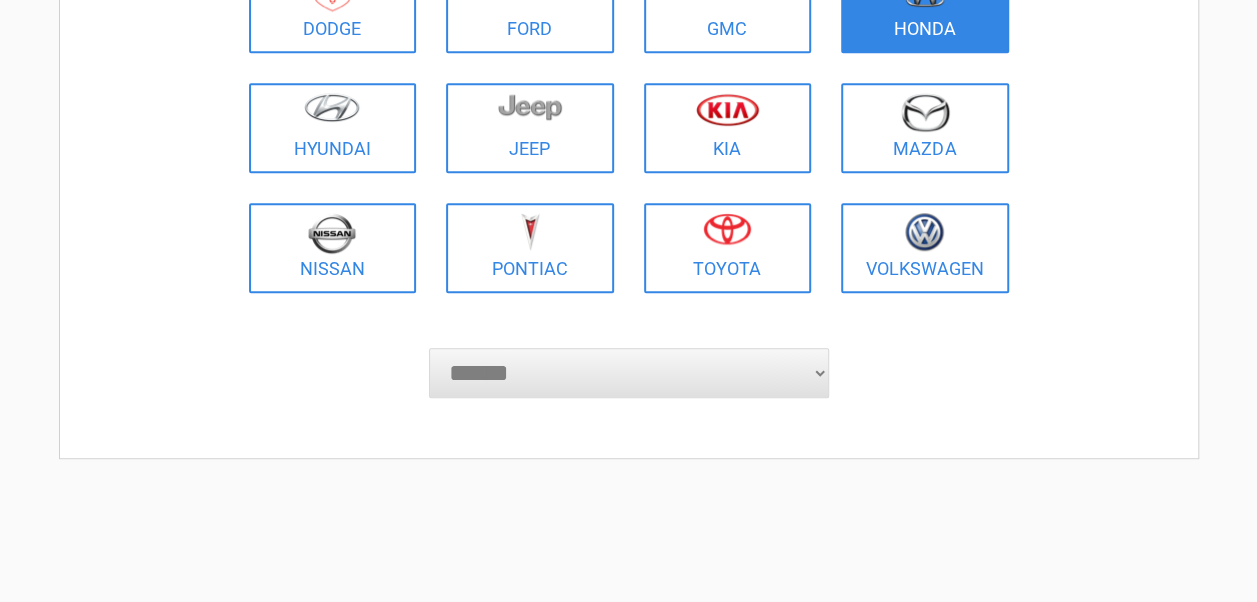 click on "**********" at bounding box center [629, 373] 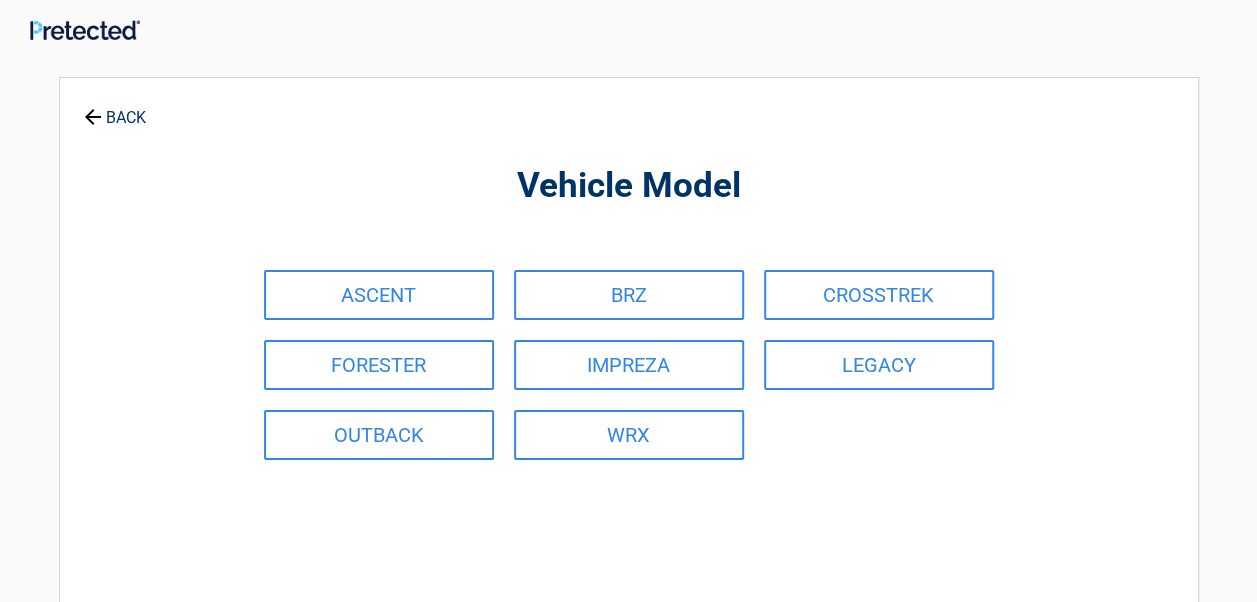 scroll, scrollTop: 0, scrollLeft: 0, axis: both 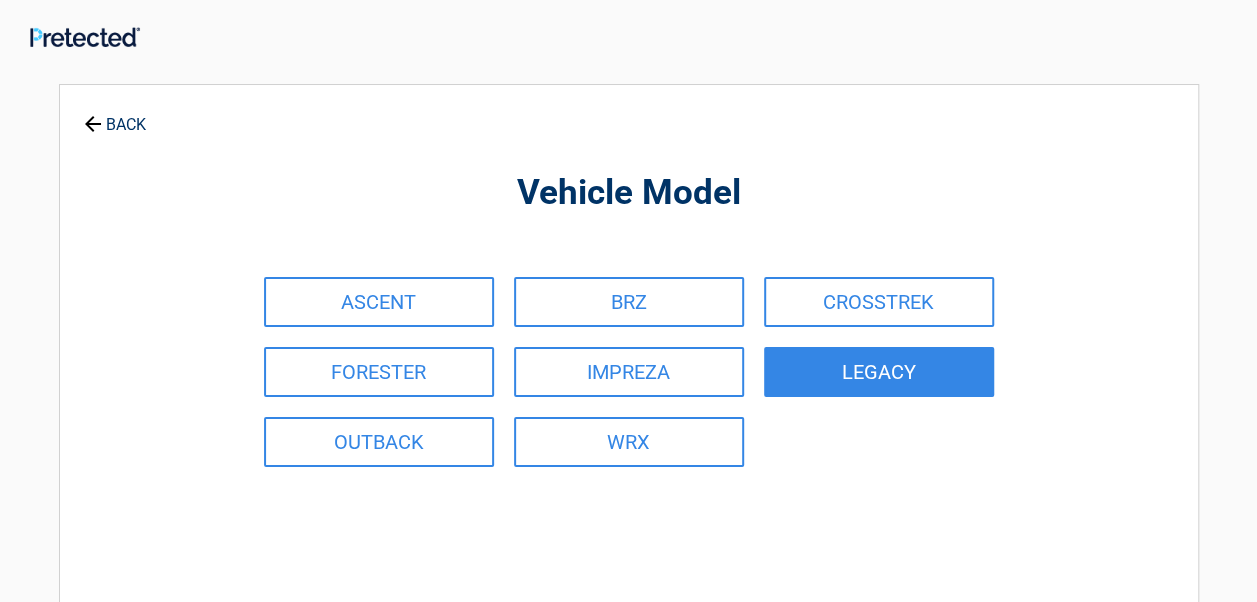 click on "LEGACY" at bounding box center [879, 372] 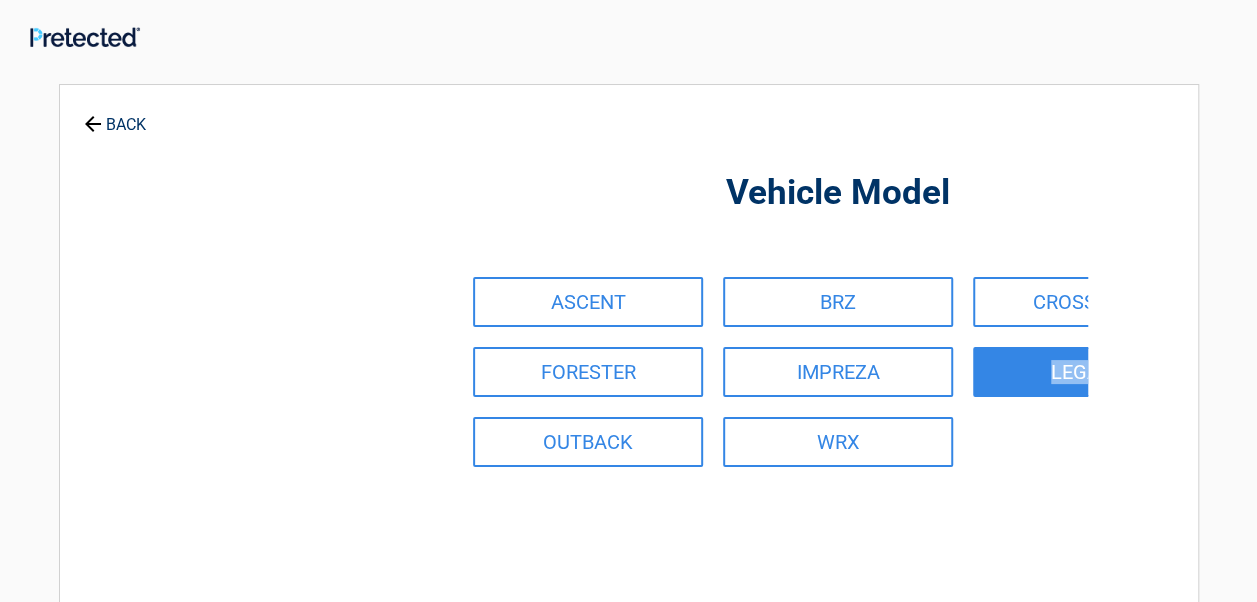 click on "ASCENT BRZ CROSSTREK FORESTER IMPREZA LEGACY OUTBACK WRX" at bounding box center [838, 372] 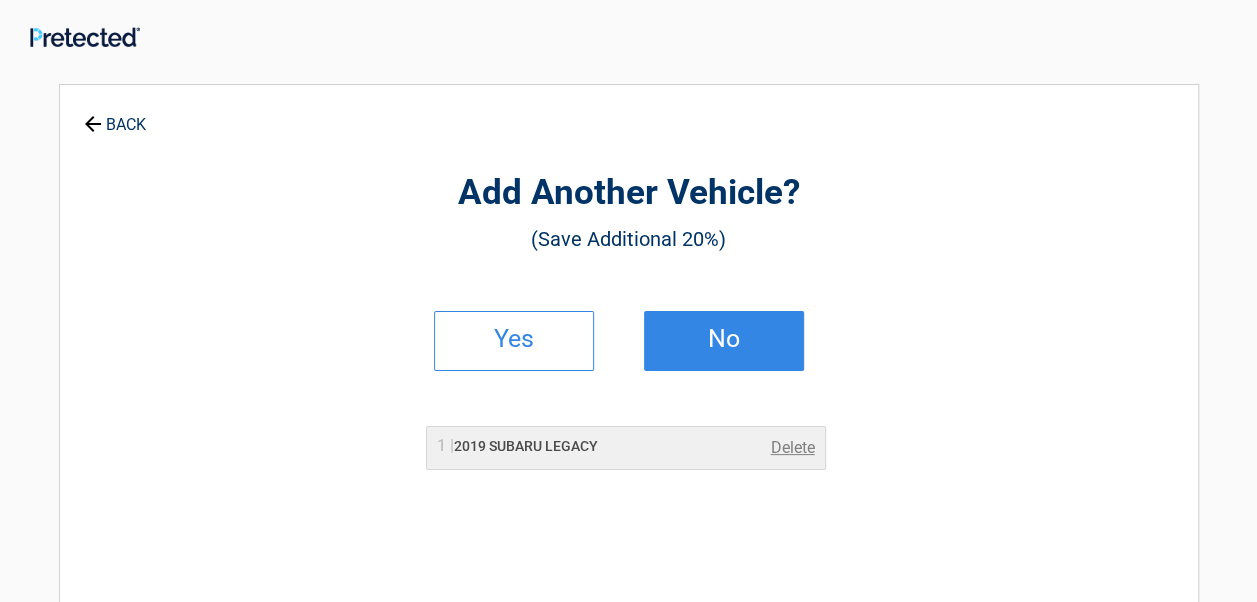 click on "No" at bounding box center [724, 339] 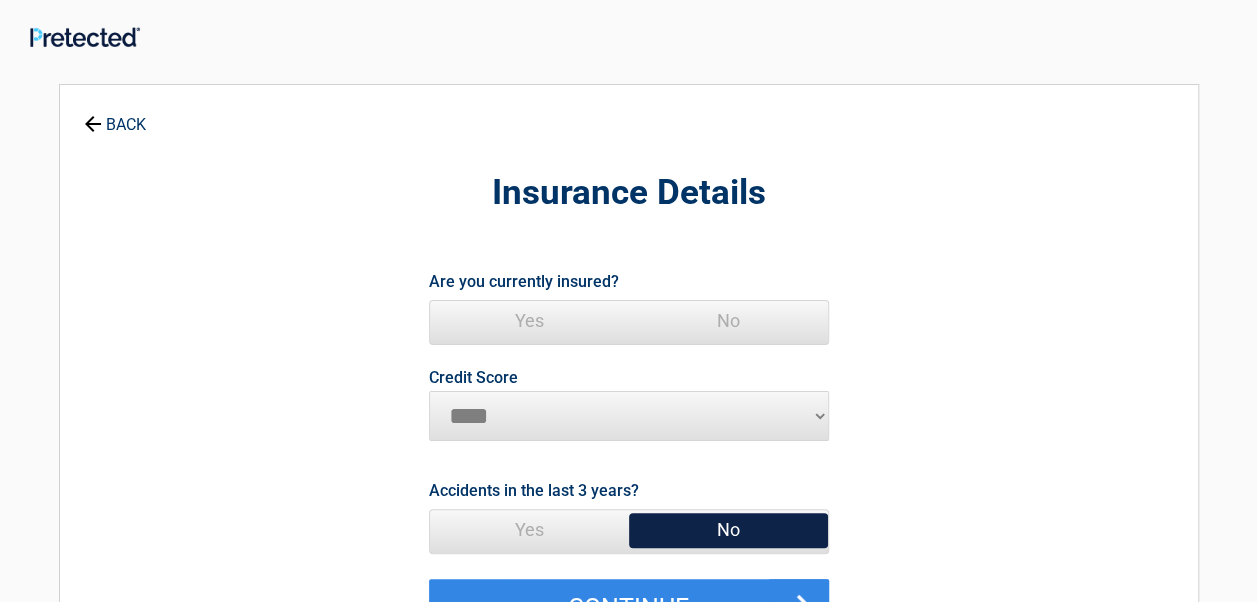 click on "Yes" at bounding box center (529, 321) 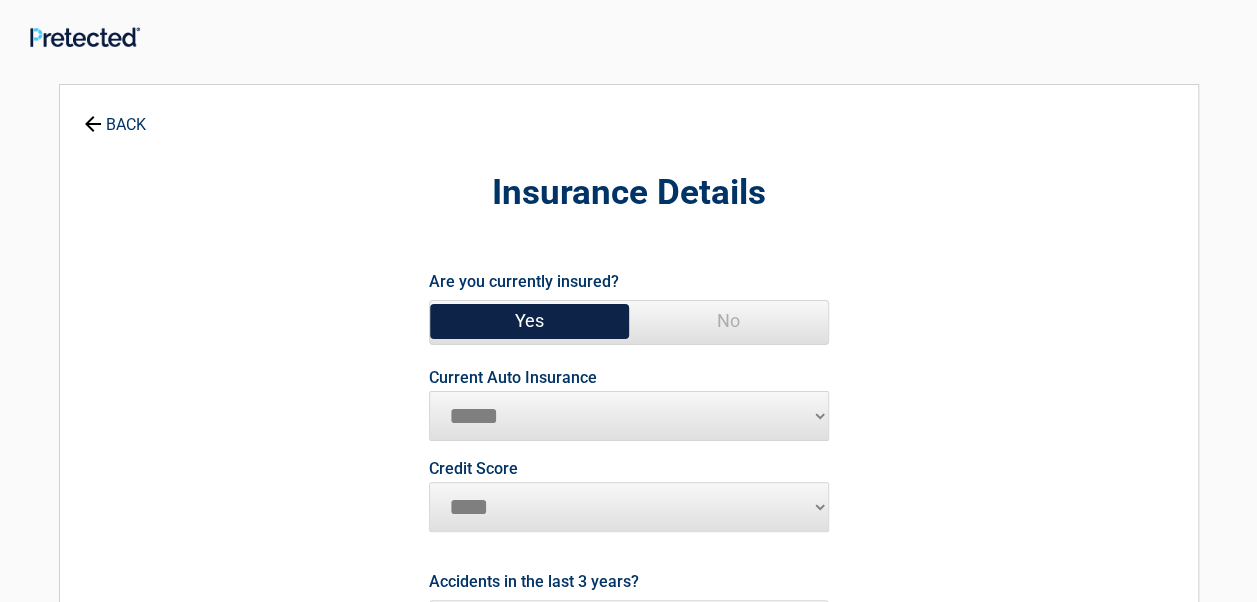 click on "**********" at bounding box center [629, 416] 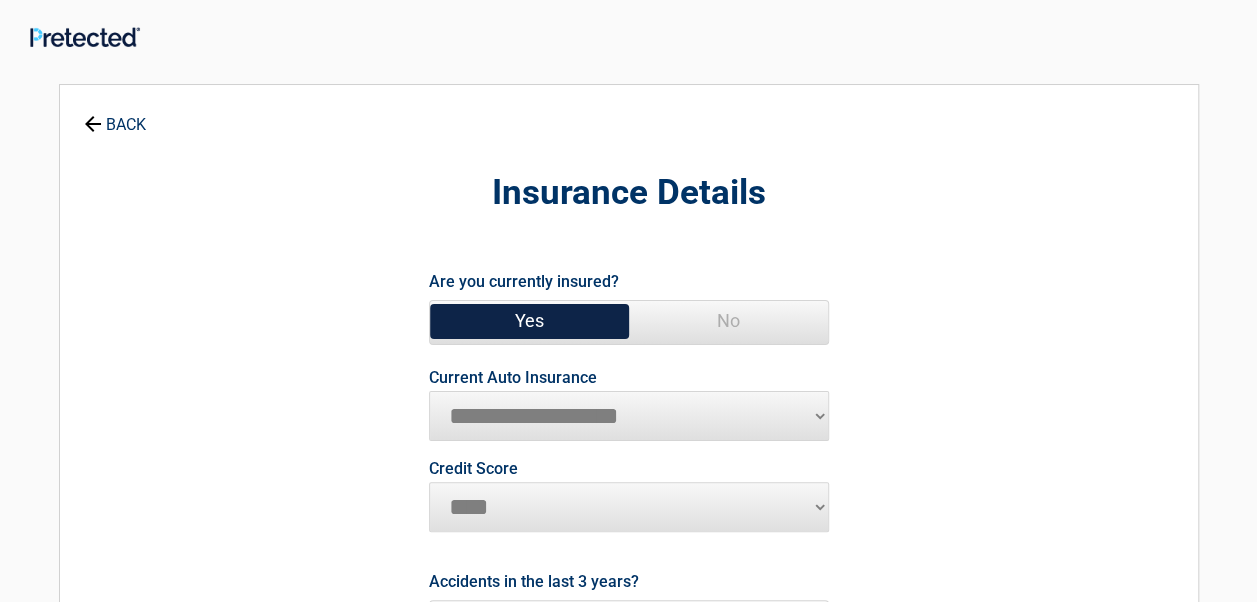 click on "**********" at bounding box center [629, 416] 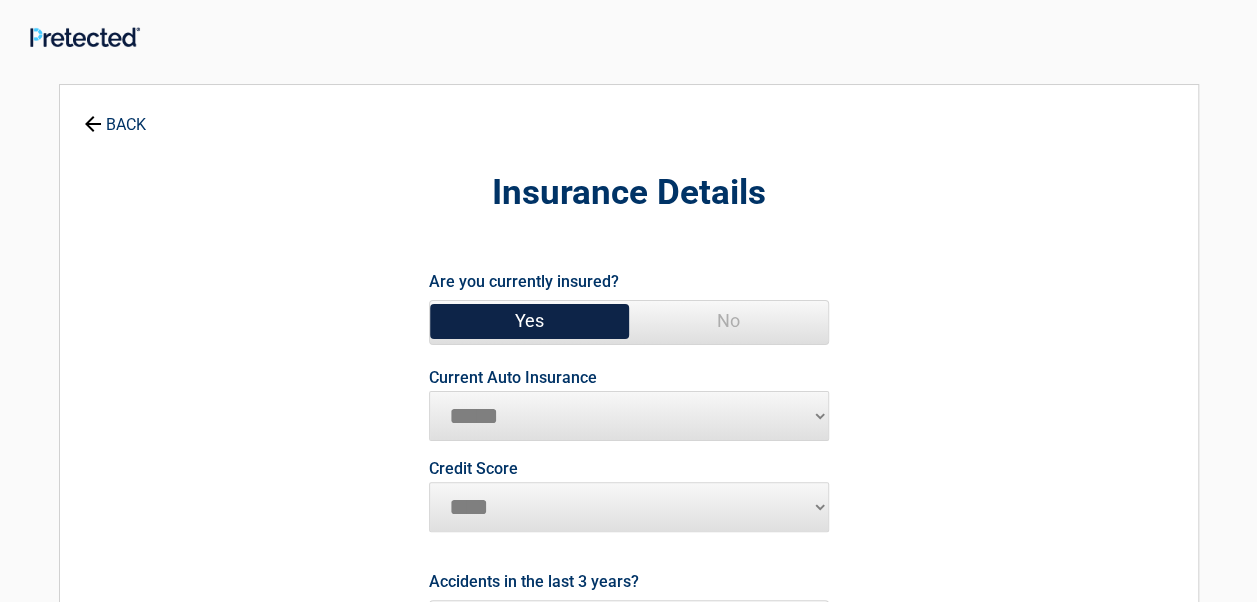 click on "**********" at bounding box center [629, 416] 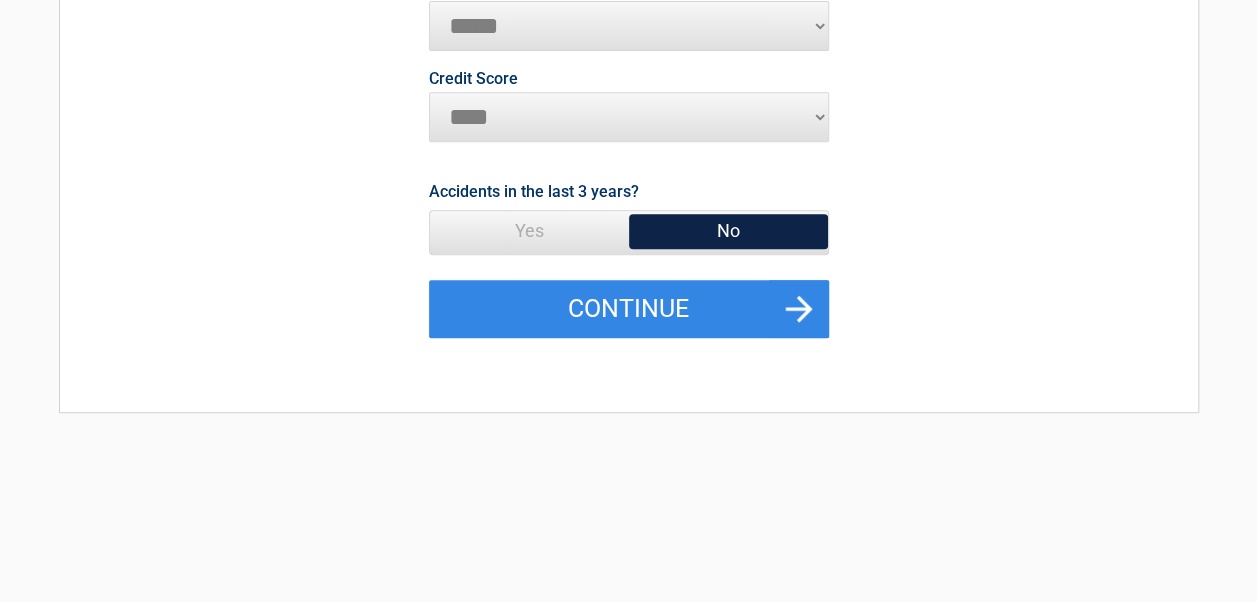 scroll, scrollTop: 394, scrollLeft: 0, axis: vertical 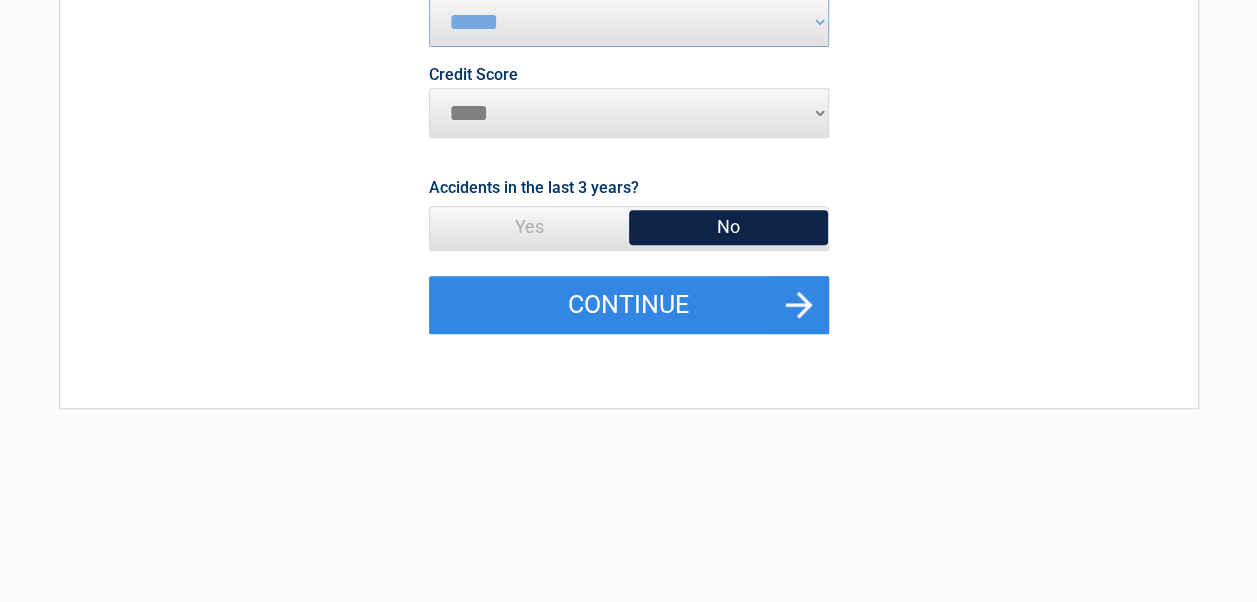 click on "*********
****
*******
****" at bounding box center [629, 113] 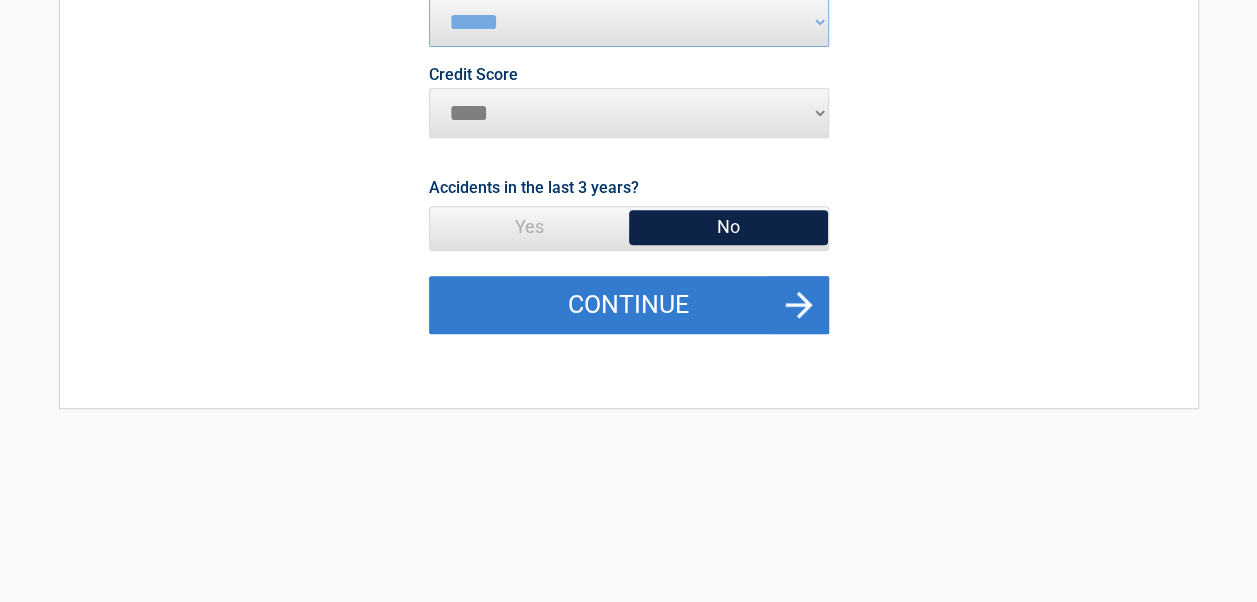 click on "Continue" at bounding box center [629, 305] 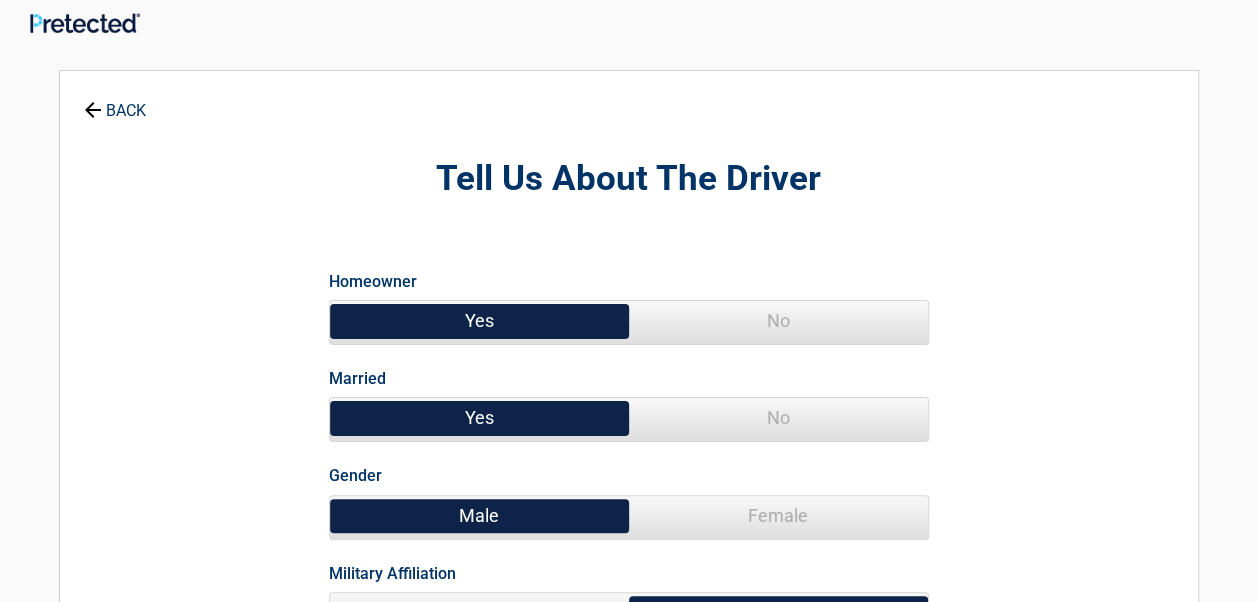 scroll, scrollTop: 0, scrollLeft: 0, axis: both 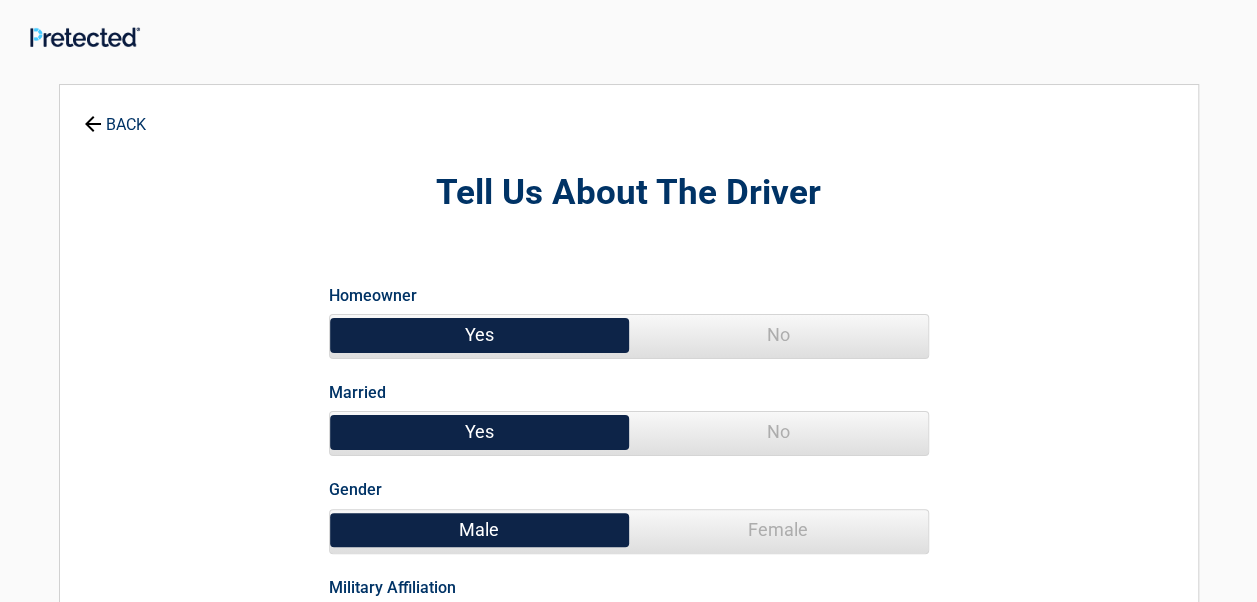 click on "No" at bounding box center (778, 335) 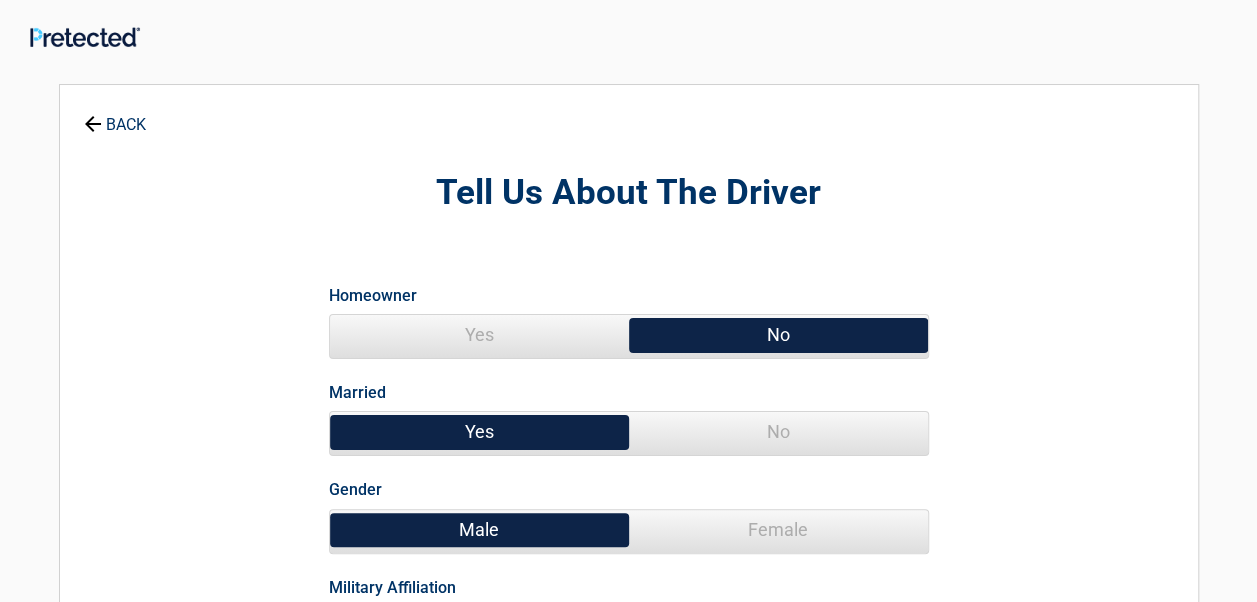 click on "No" at bounding box center (778, 432) 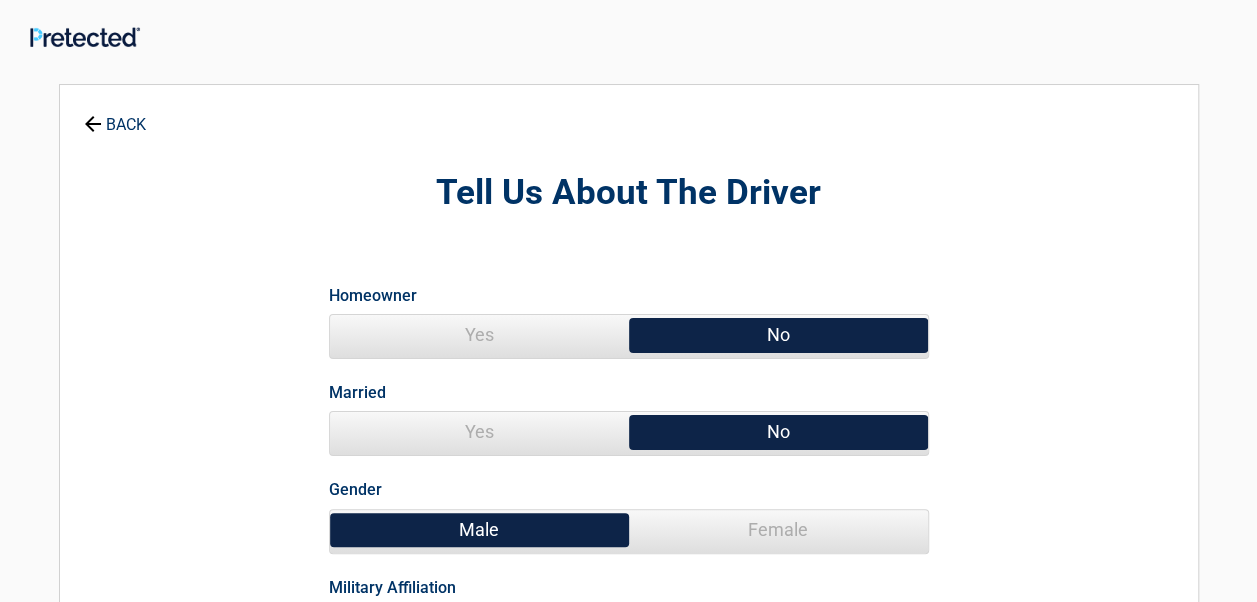 click on "Female" at bounding box center (778, 530) 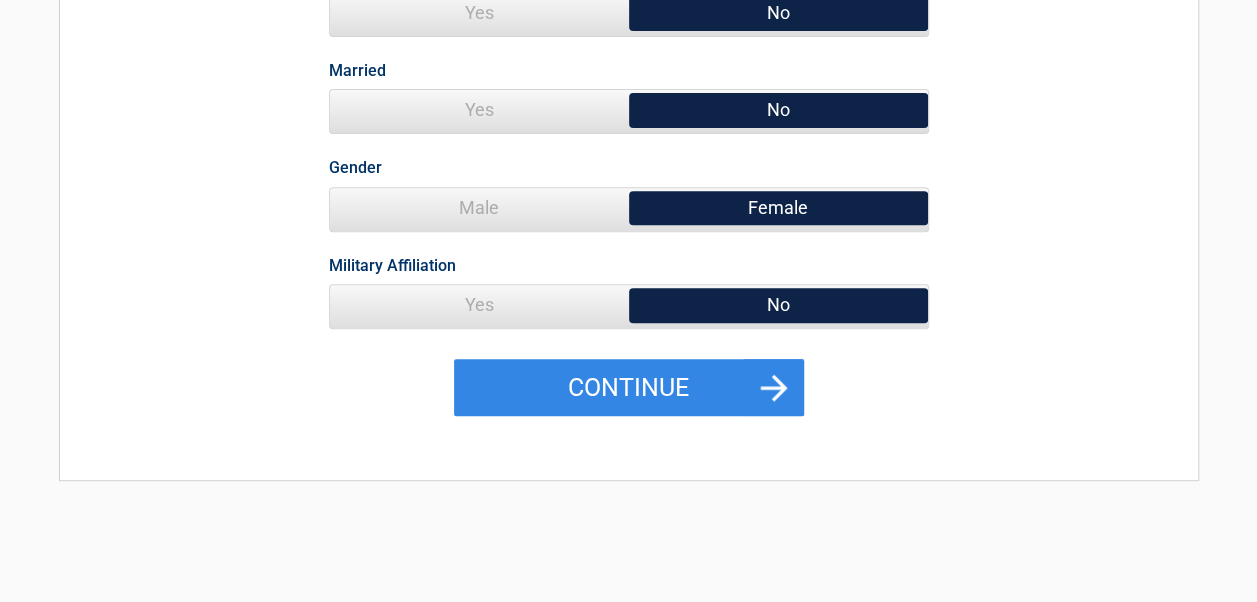 scroll, scrollTop: 344, scrollLeft: 0, axis: vertical 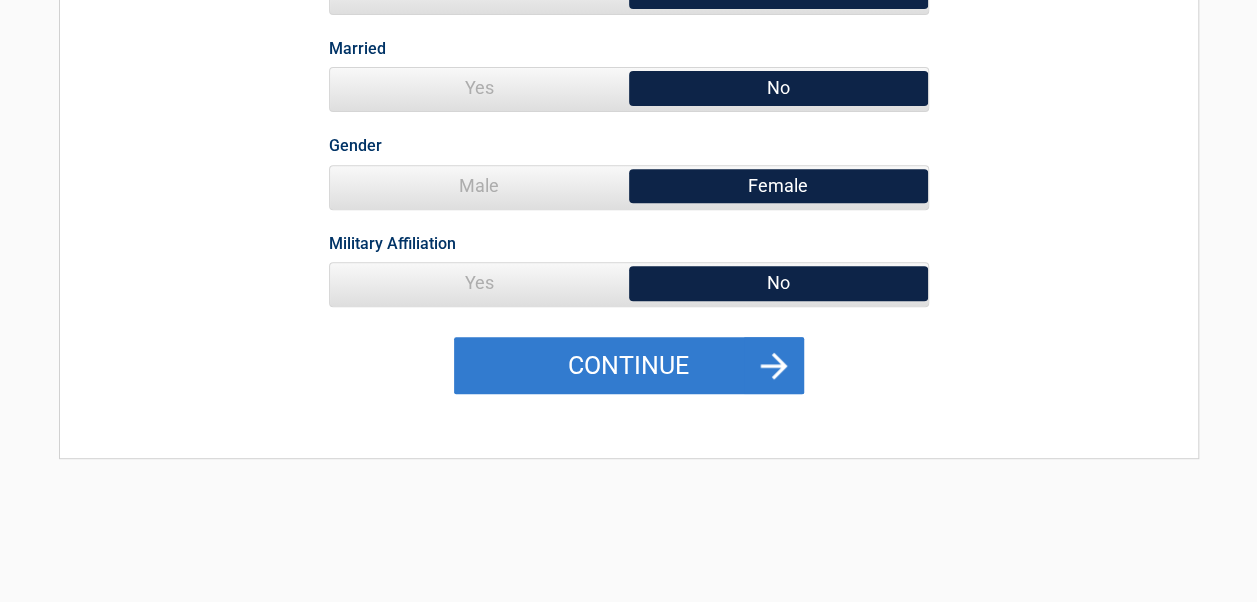 click on "Continue" at bounding box center (629, 366) 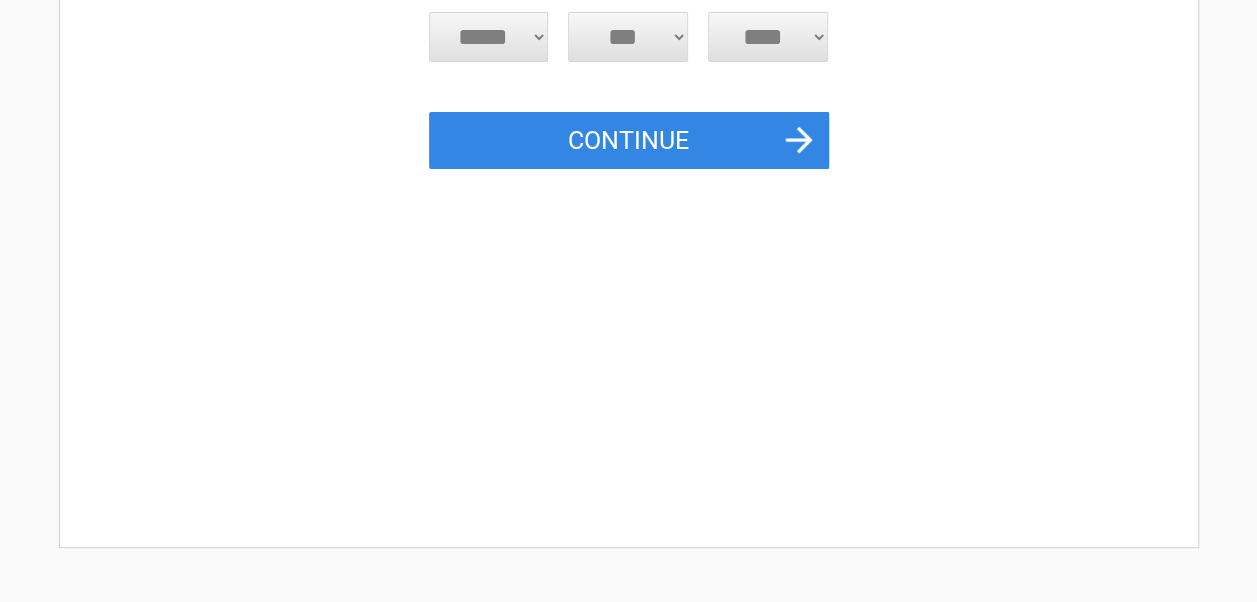 scroll, scrollTop: 0, scrollLeft: 0, axis: both 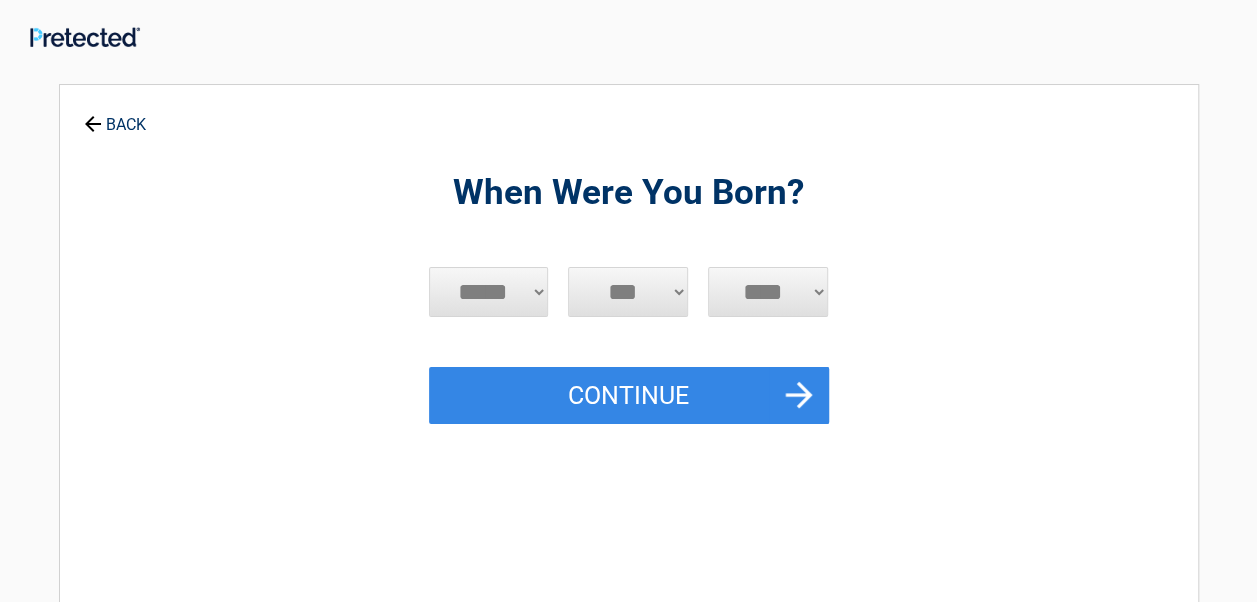 click on "*****
***
***
***
***
***
***
***
***
***
***
***
***" at bounding box center (489, 292) 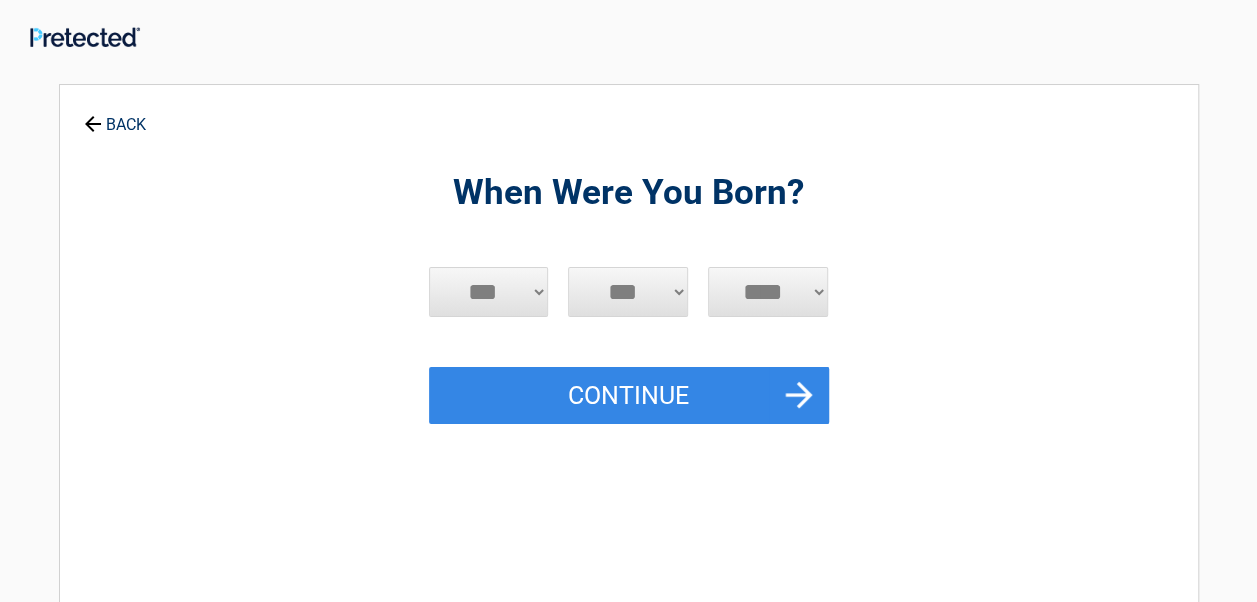 click on "*****
***
***
***
***
***
***
***
***
***
***
***
***" at bounding box center [489, 292] 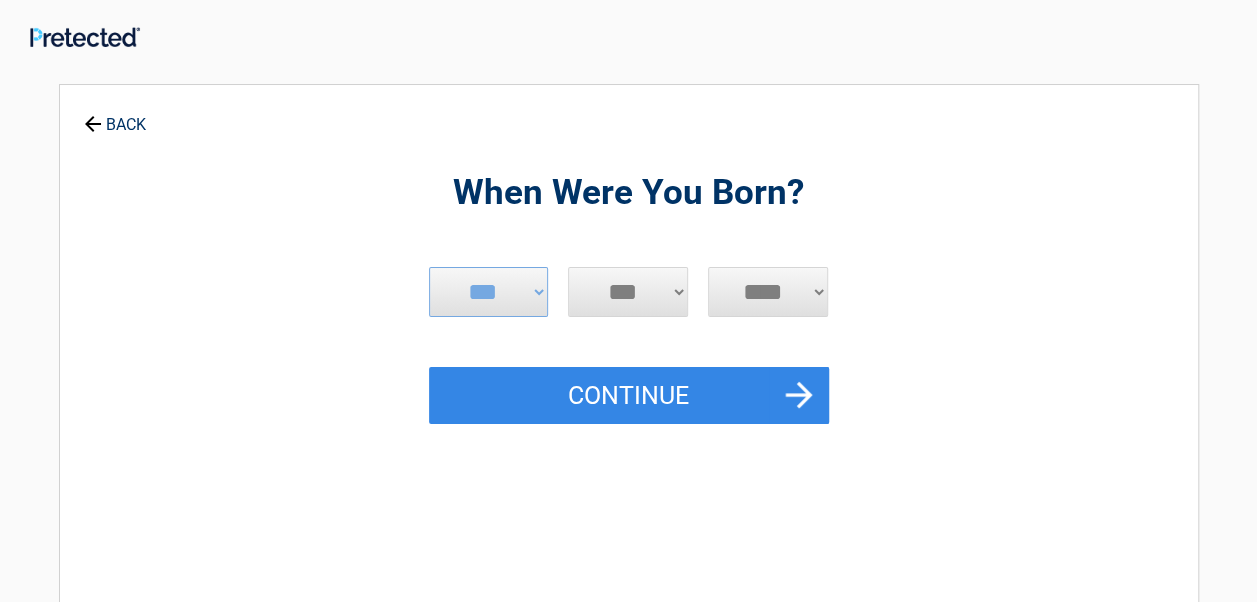 select on "**" 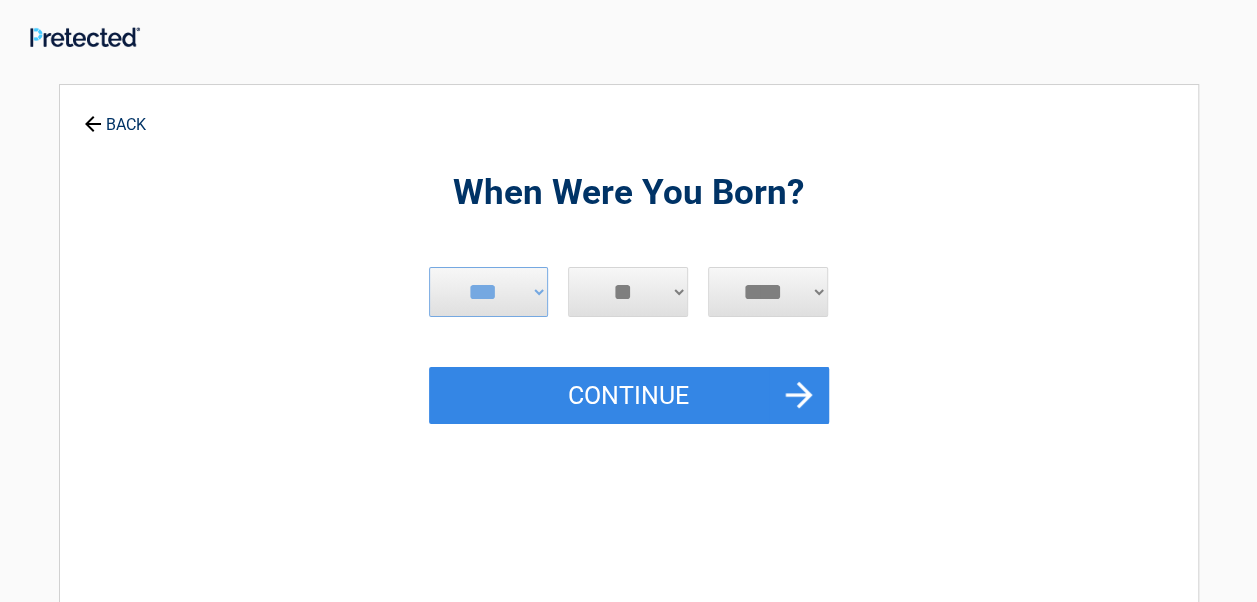 click on "*** * * * * * * * * * ** ** ** ** ** ** ** ** ** ** ** ** ** ** ** ** ** ** ** ** ** **" at bounding box center (628, 292) 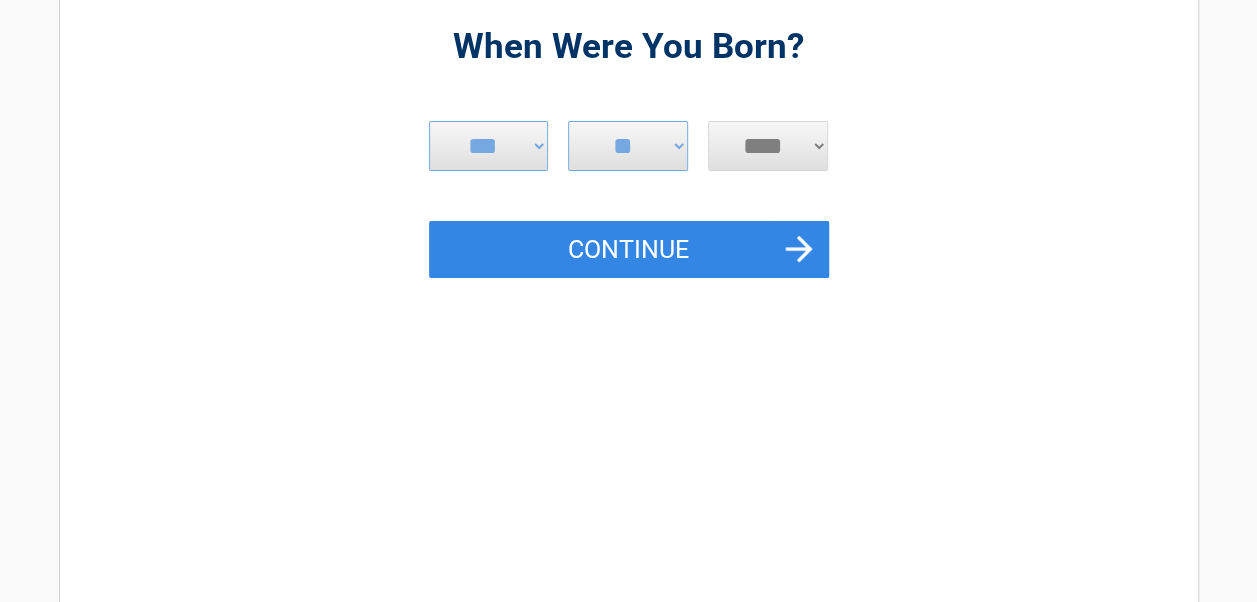 scroll, scrollTop: 135, scrollLeft: 0, axis: vertical 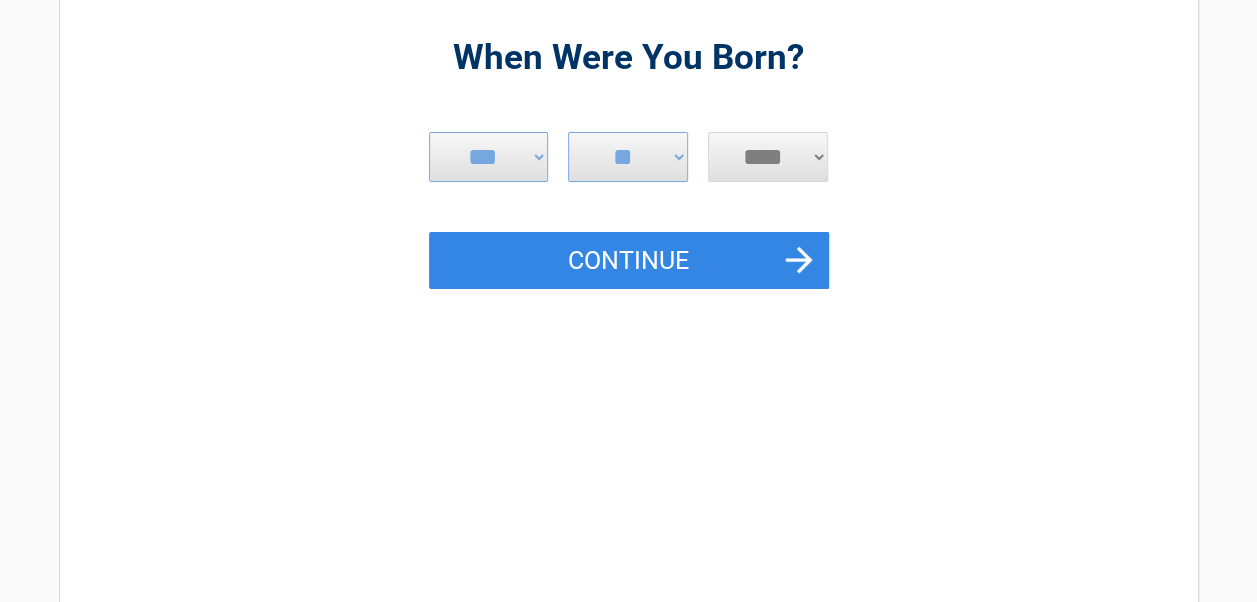 click on "****
****
****
****
****
****
****
****
****
****
****
****
****
****
****
****
****
****
****
****
****
****
****
****
****
****
****
****
****
****
****
****
****
****
****
****
****
****
****
****
****
****
****
****
****
****
****
****
****
****
****
****
****
****
****
****
****
****
****
****
****
****
****
****" at bounding box center (768, 157) 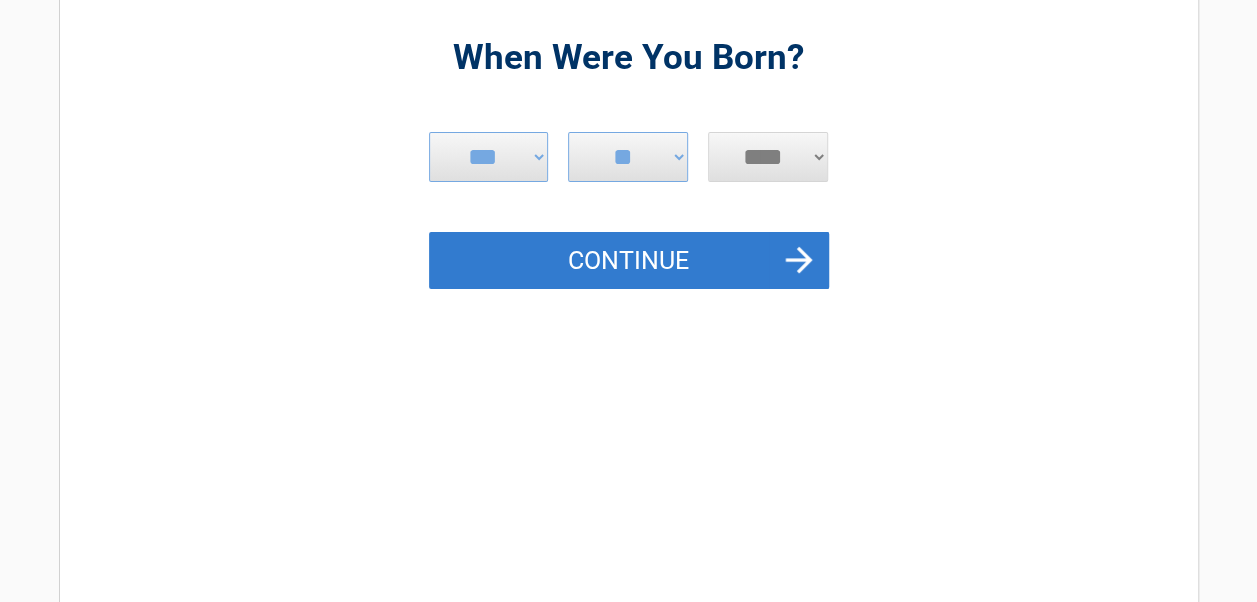 click on "Continue" at bounding box center (629, 261) 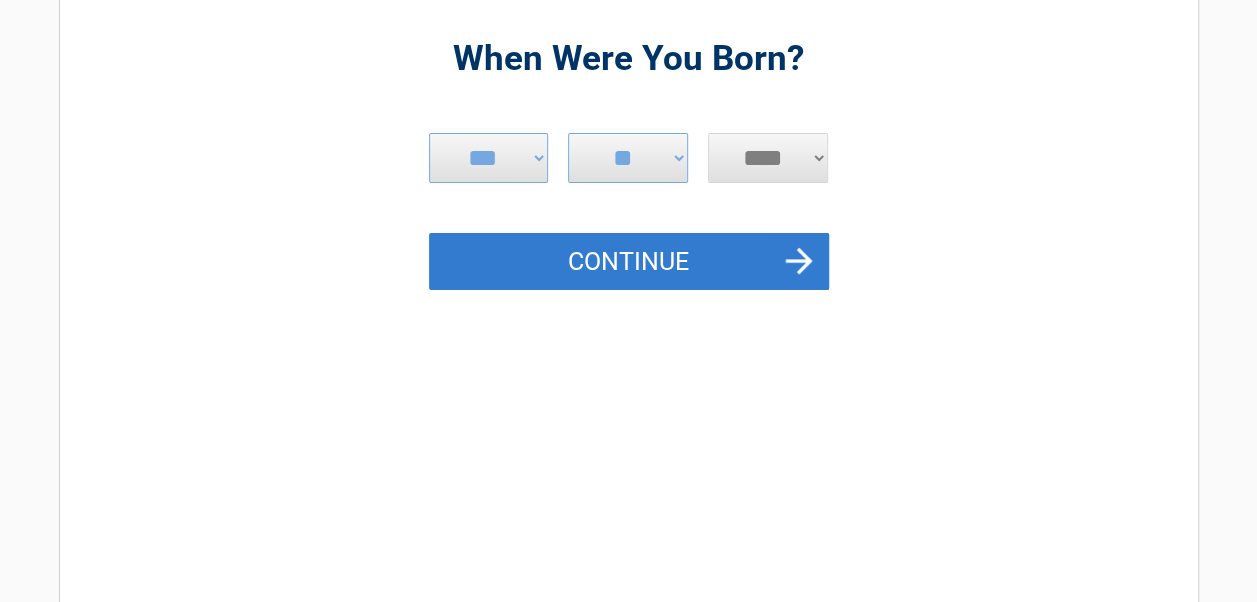 click on "Continue" at bounding box center (629, 262) 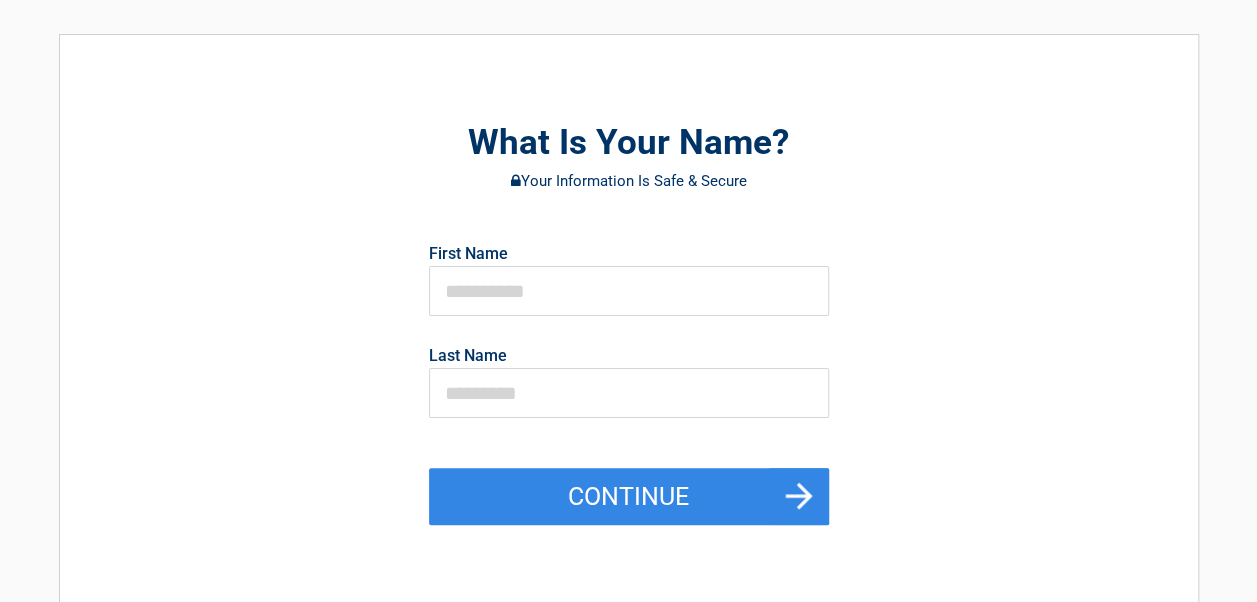 scroll, scrollTop: 0, scrollLeft: 0, axis: both 